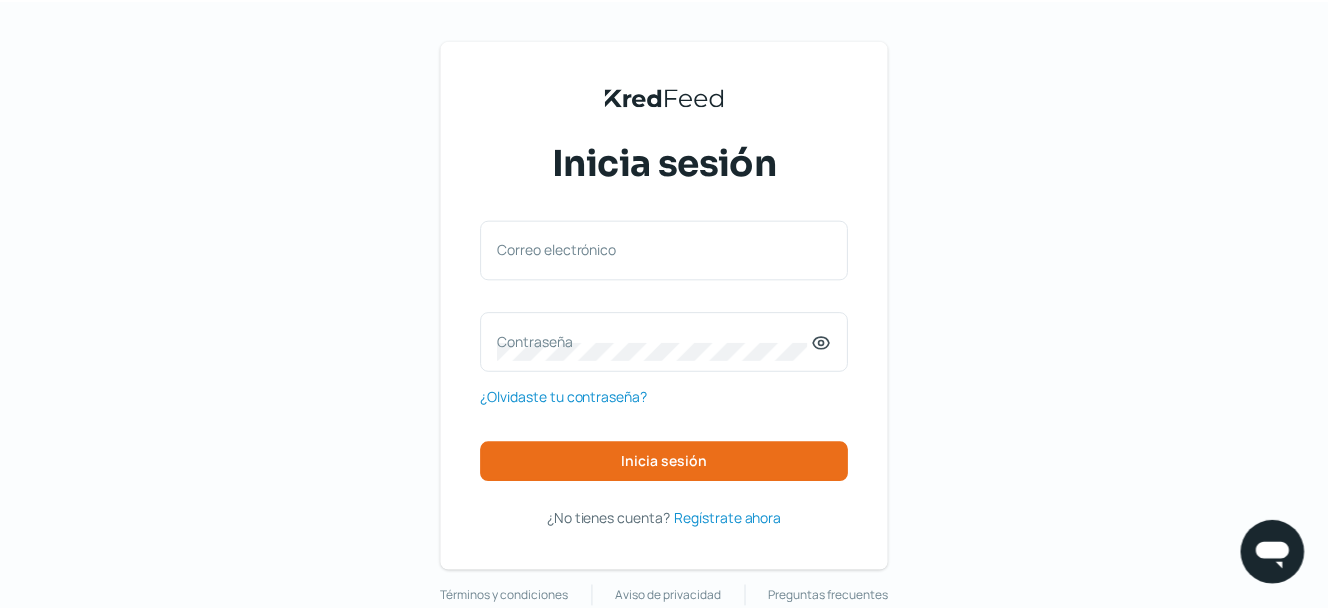 scroll, scrollTop: 0, scrollLeft: 0, axis: both 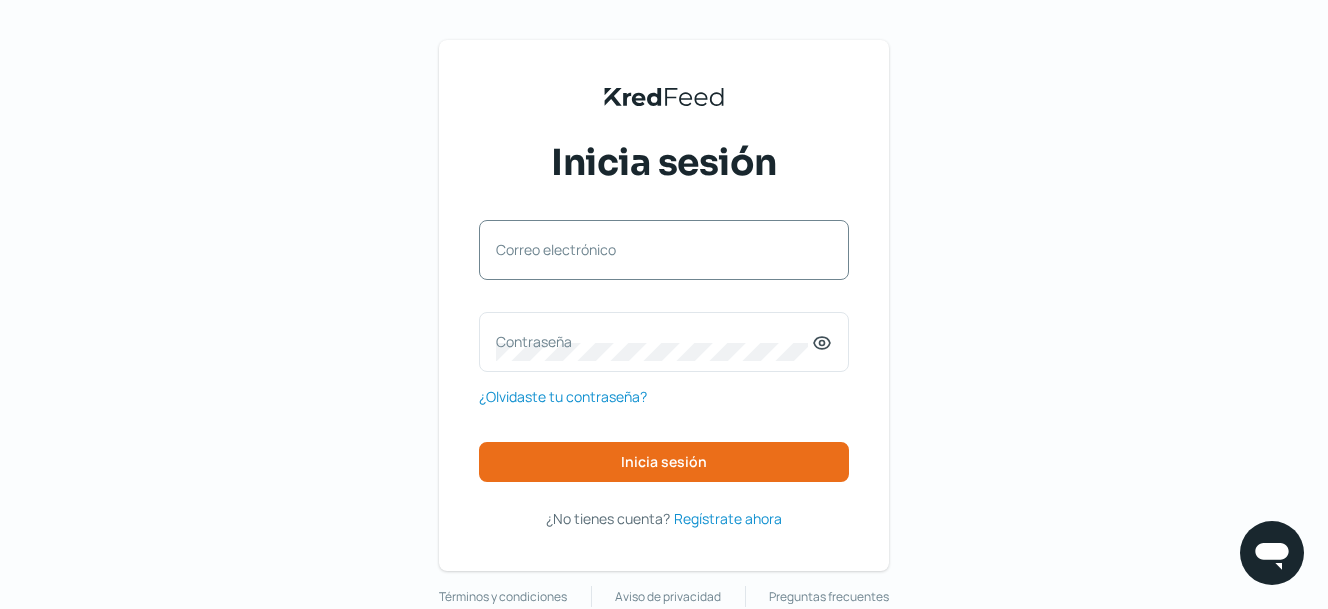 click on "Correo electrónico" at bounding box center (654, 249) 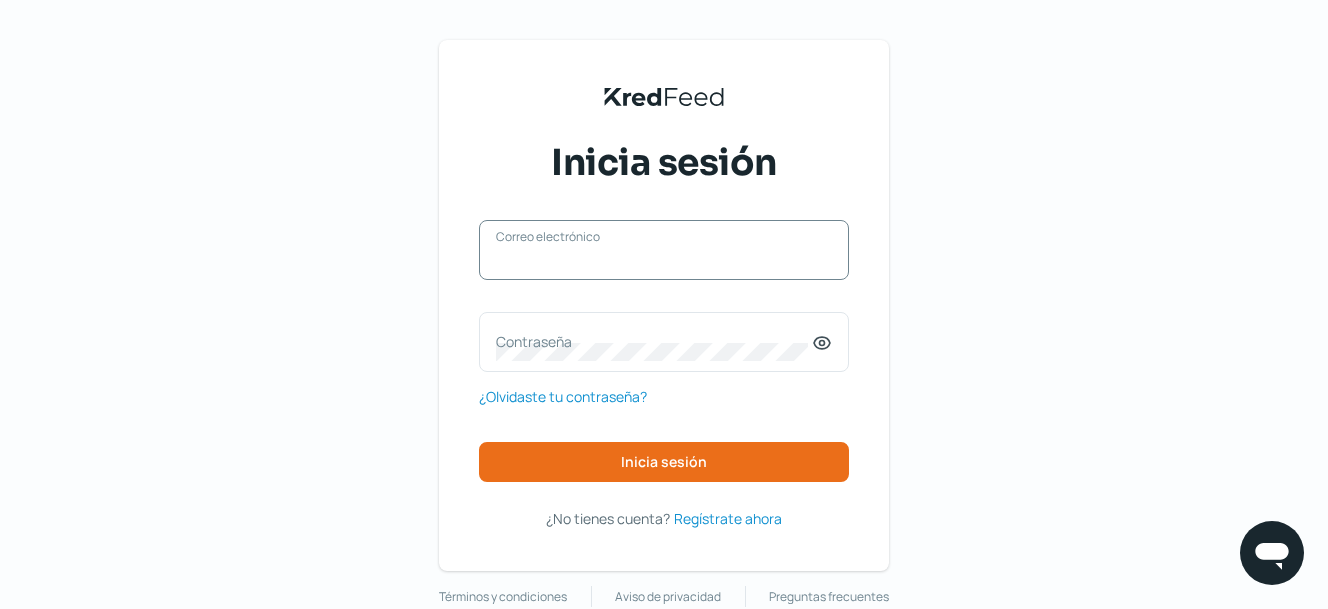 click on "Correo electrónico" at bounding box center [664, 260] 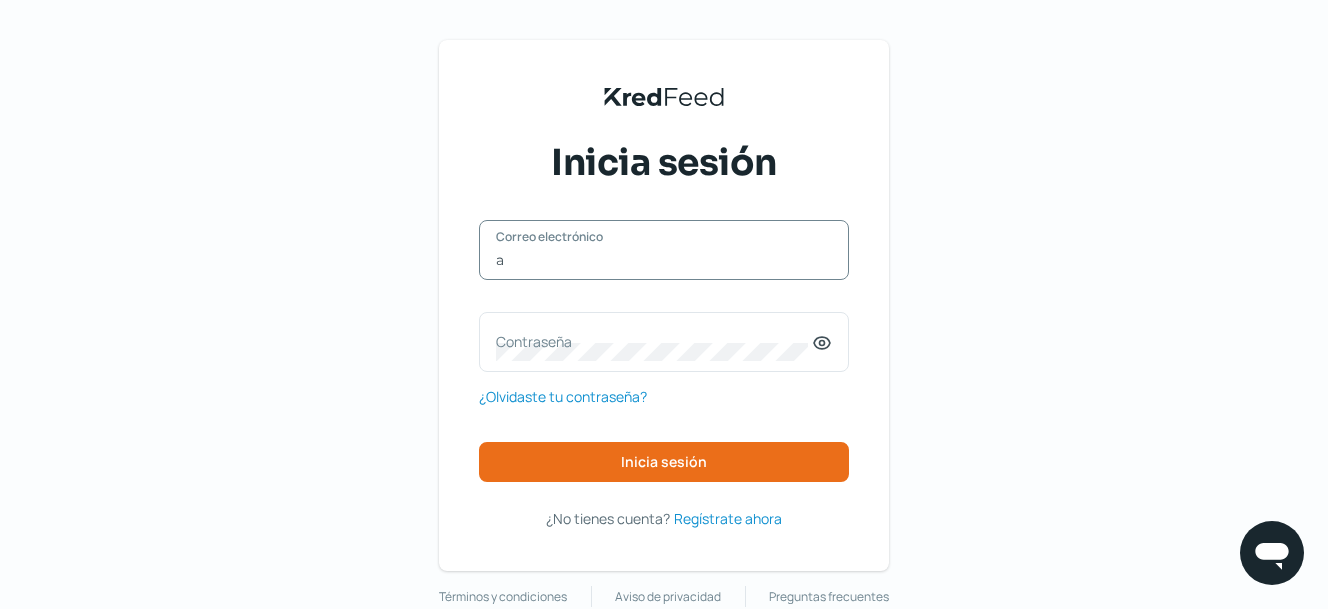 type on "[PERSON_NAME][EMAIL_ADDRESS][DOMAIN_NAME]" 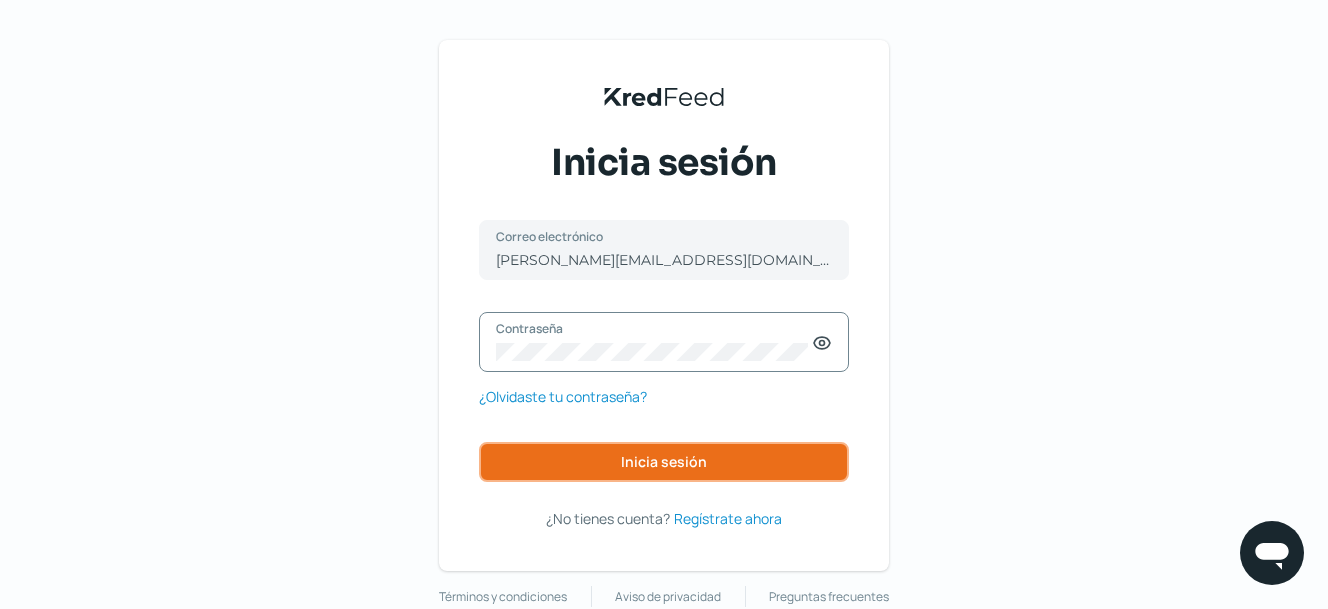 click on "Inicia sesión" at bounding box center [664, 462] 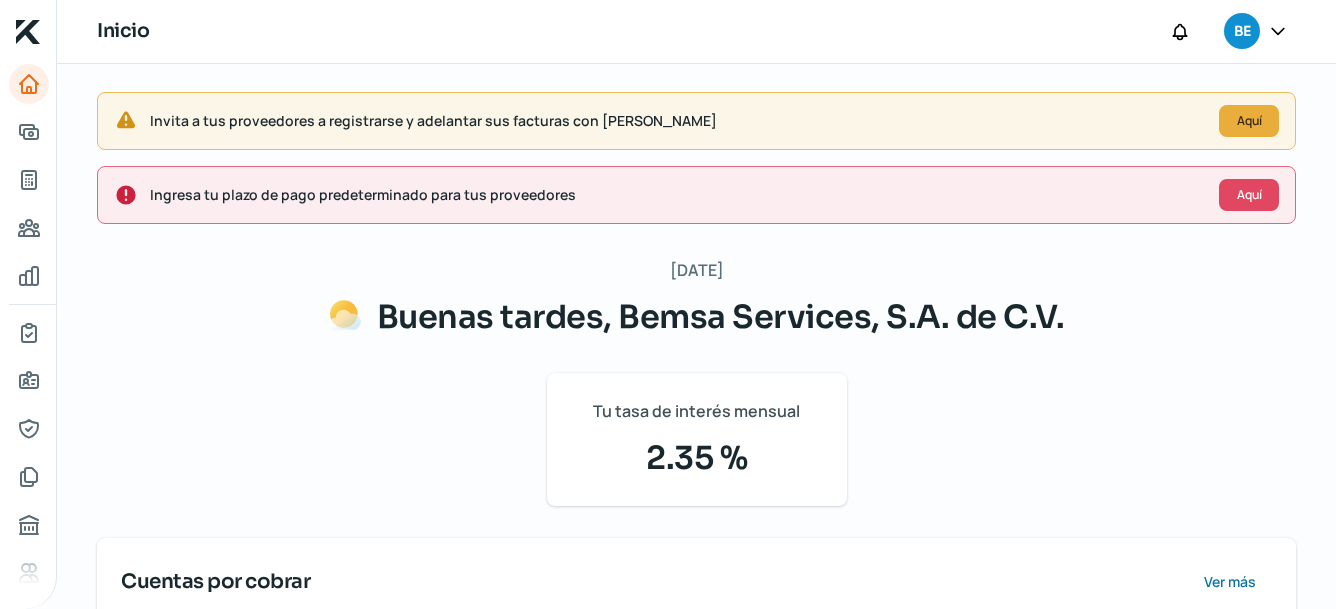 scroll, scrollTop: 0, scrollLeft: 0, axis: both 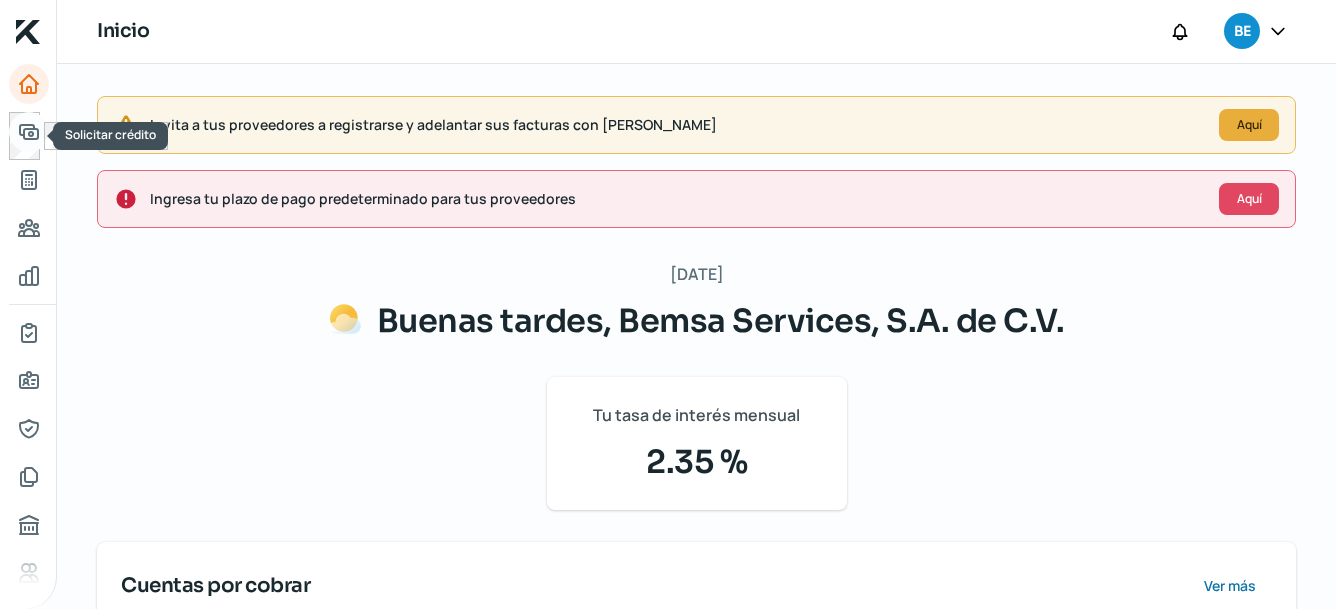 click 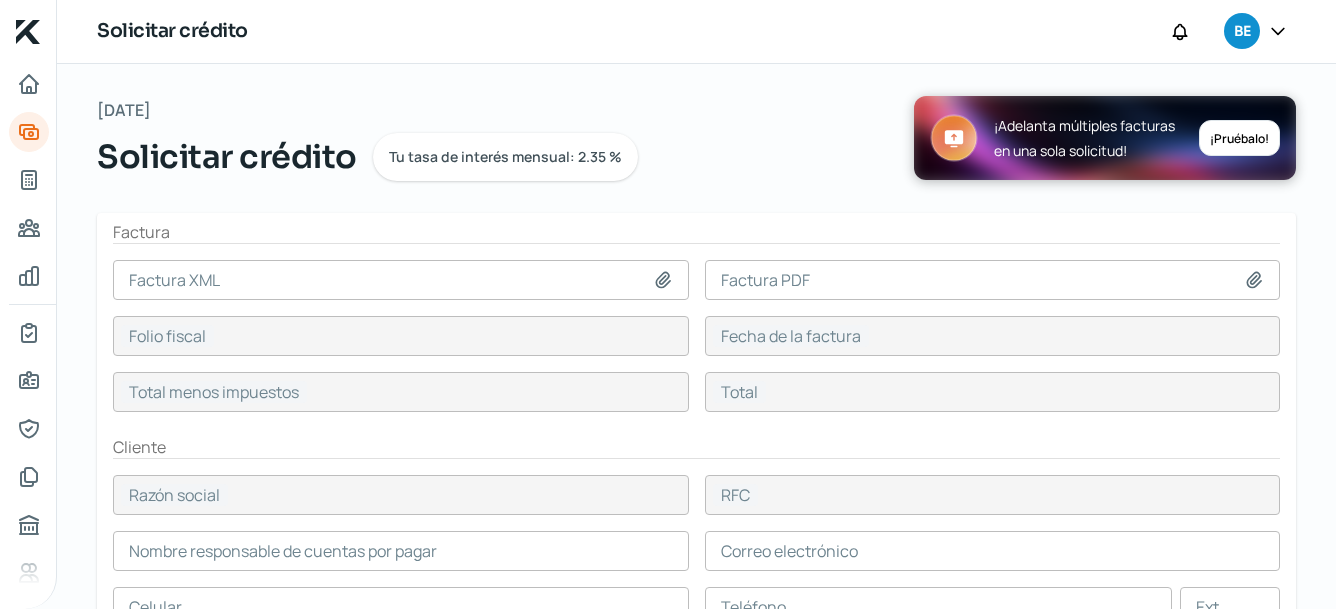 click 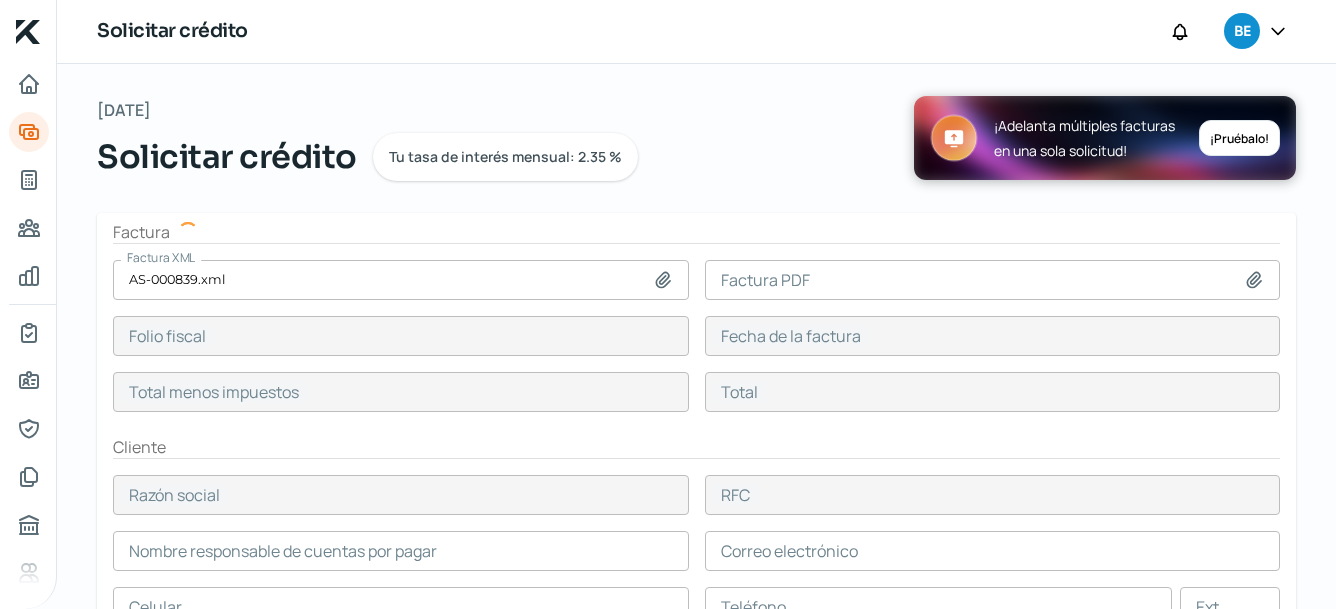 type on "2D4AF16D-3EDA-49EB-9898-37B782BA1124" 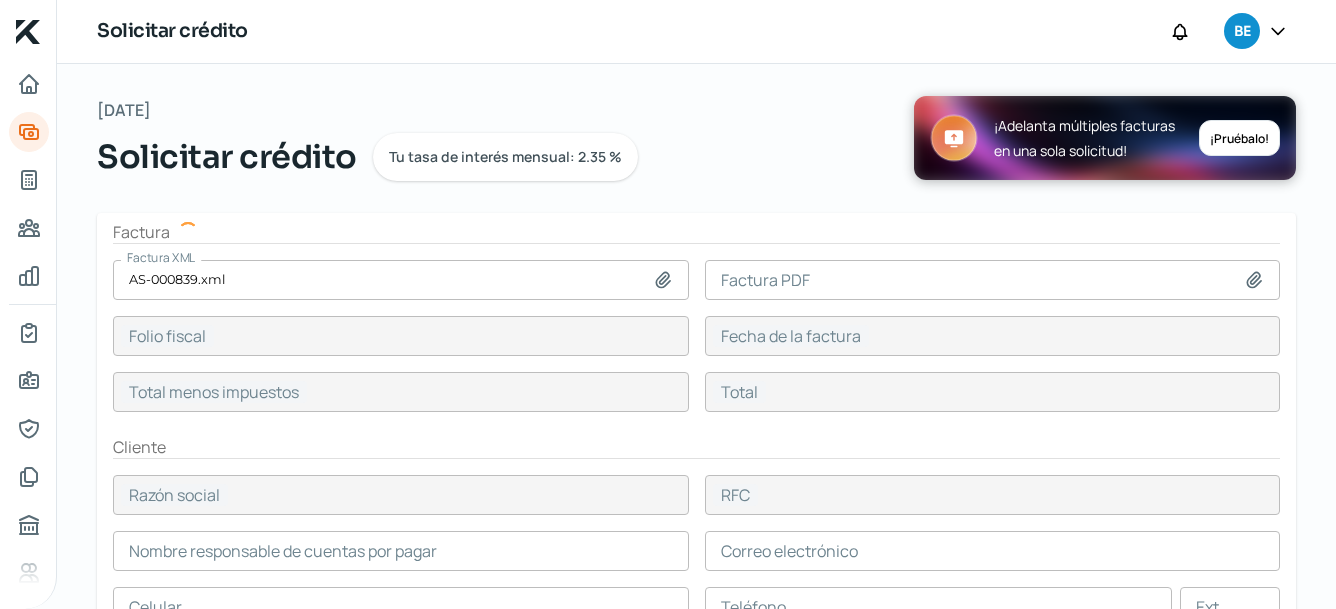 type on "[DATE]" 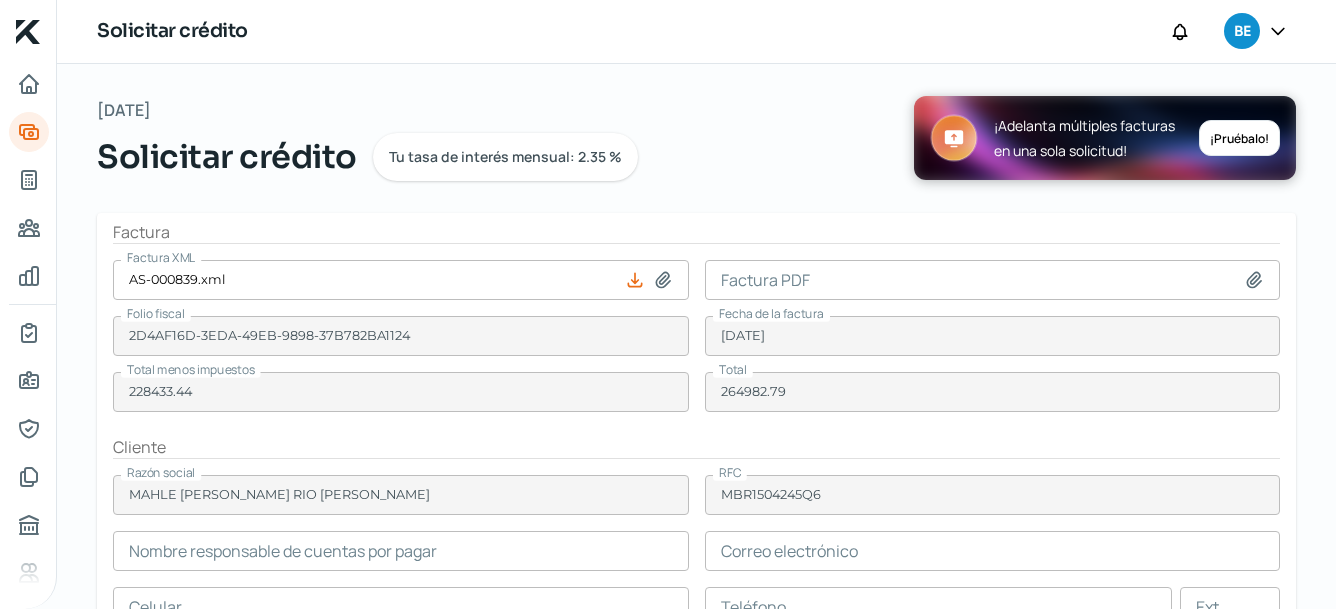 type on "[PERSON_NAME]" 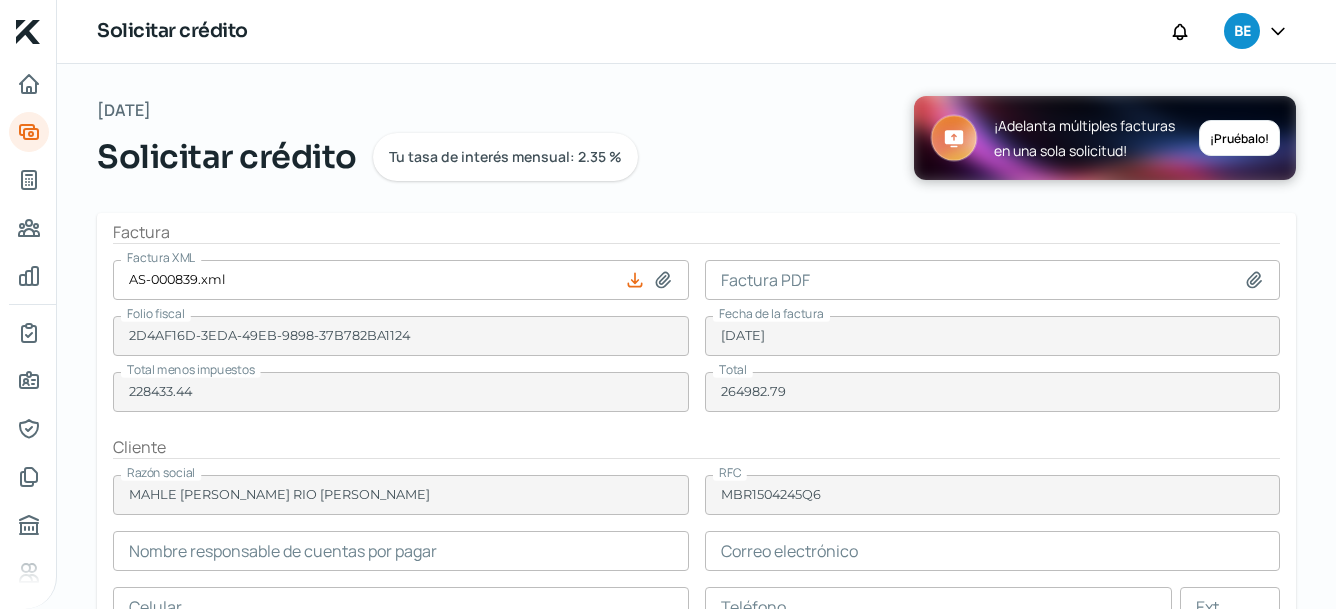 type on "[EMAIL_ADDRESS][PERSON_NAME][PERSON_NAME][DOMAIN_NAME]" 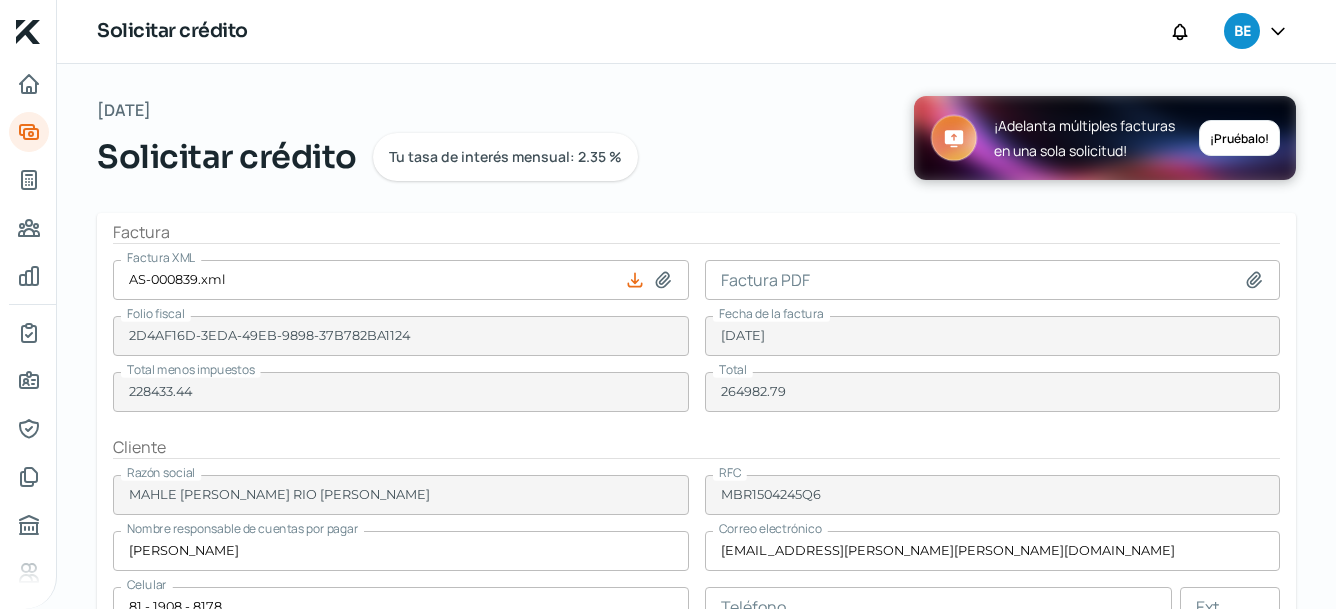 click 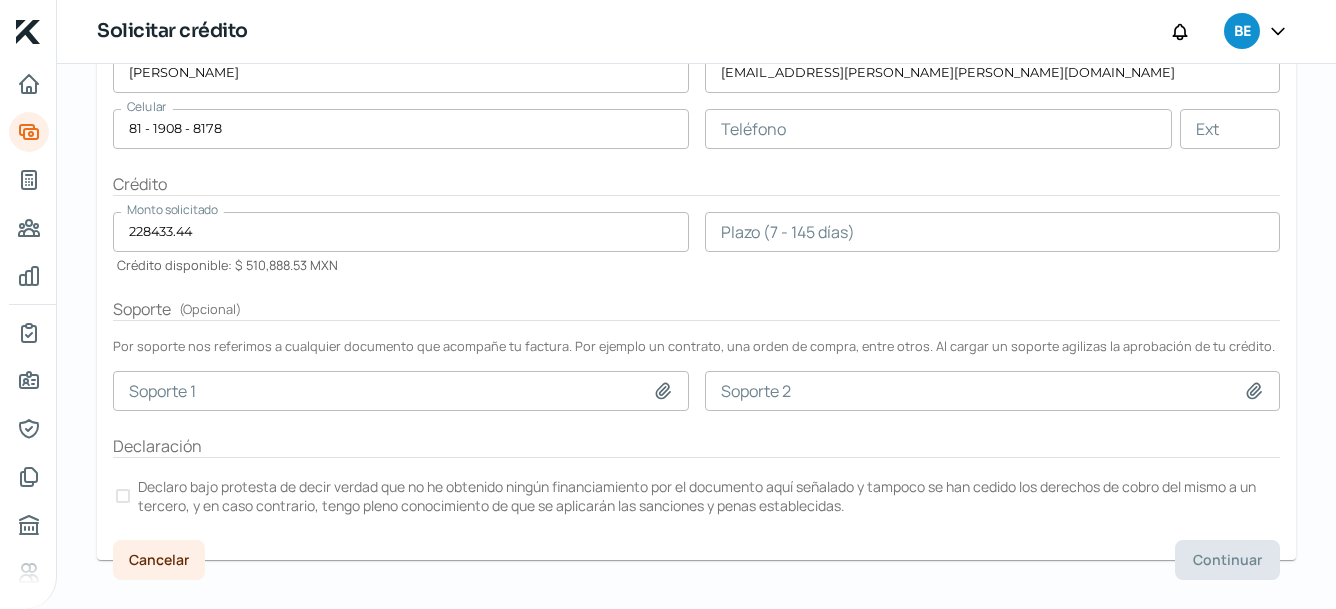 scroll, scrollTop: 480, scrollLeft: 0, axis: vertical 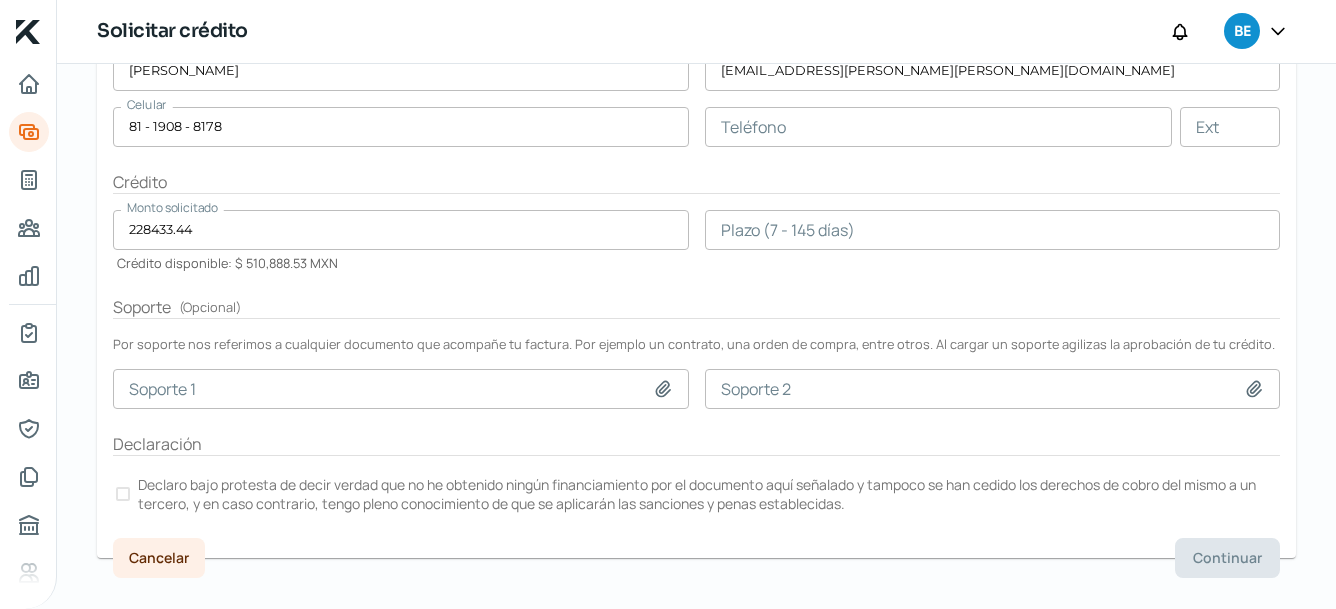 click 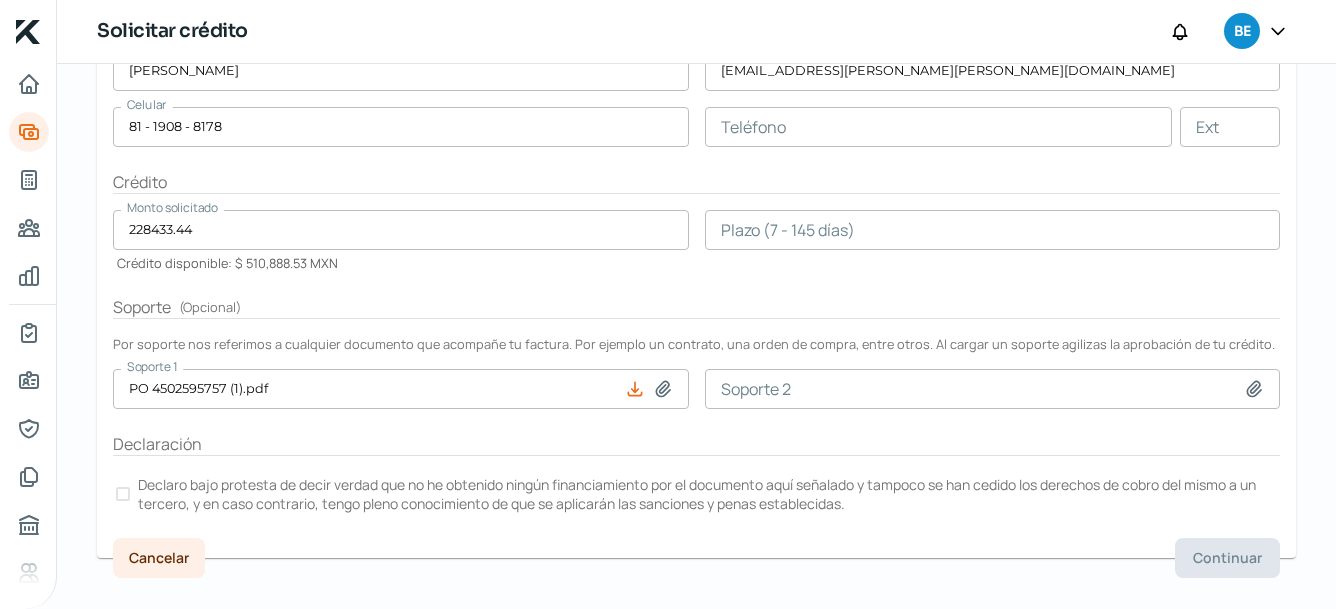 click at bounding box center [993, 230] 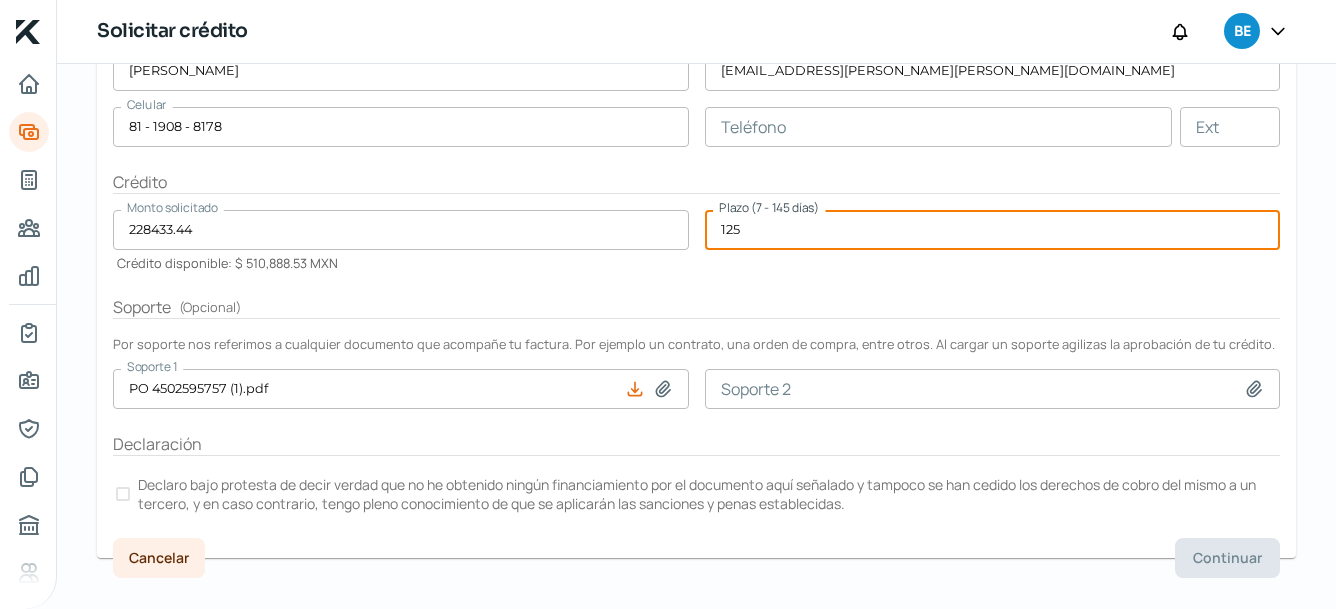 type on "125" 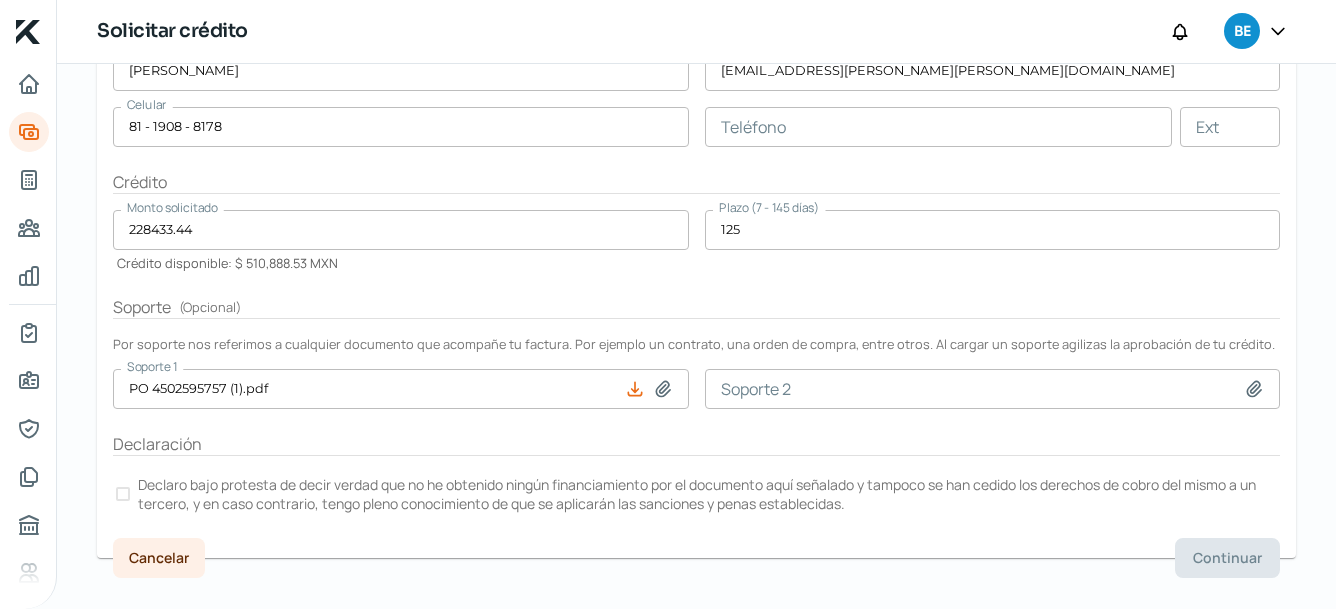 click at bounding box center (123, 494) 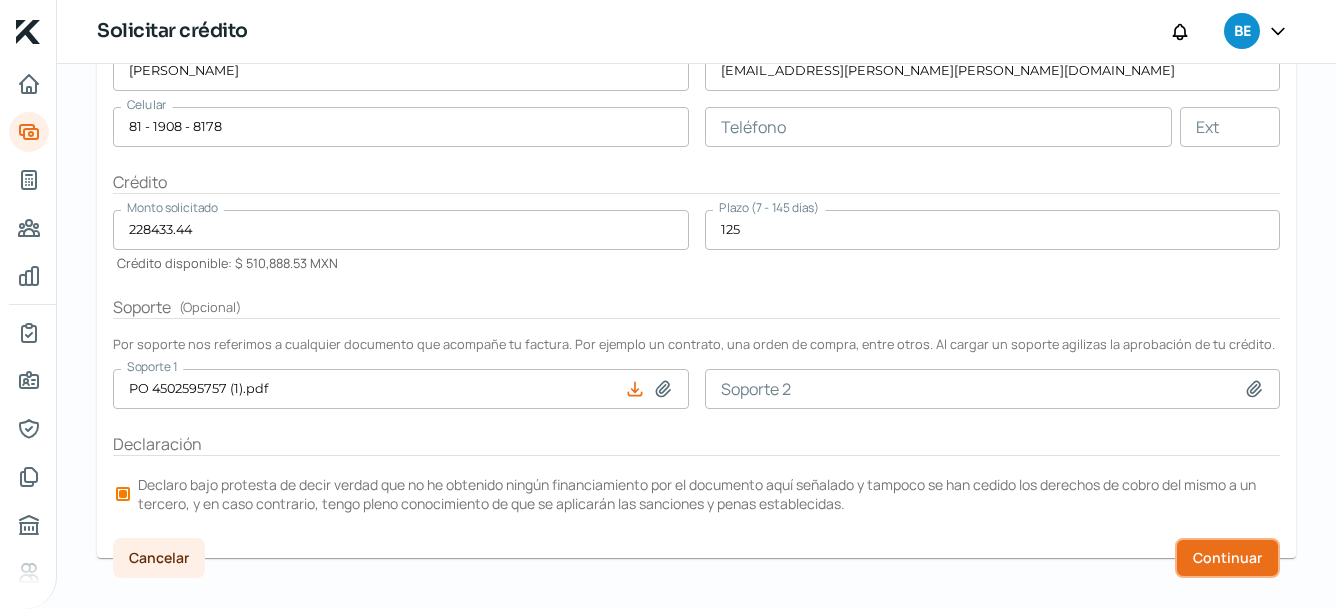 click on "Continuar" at bounding box center [1227, 558] 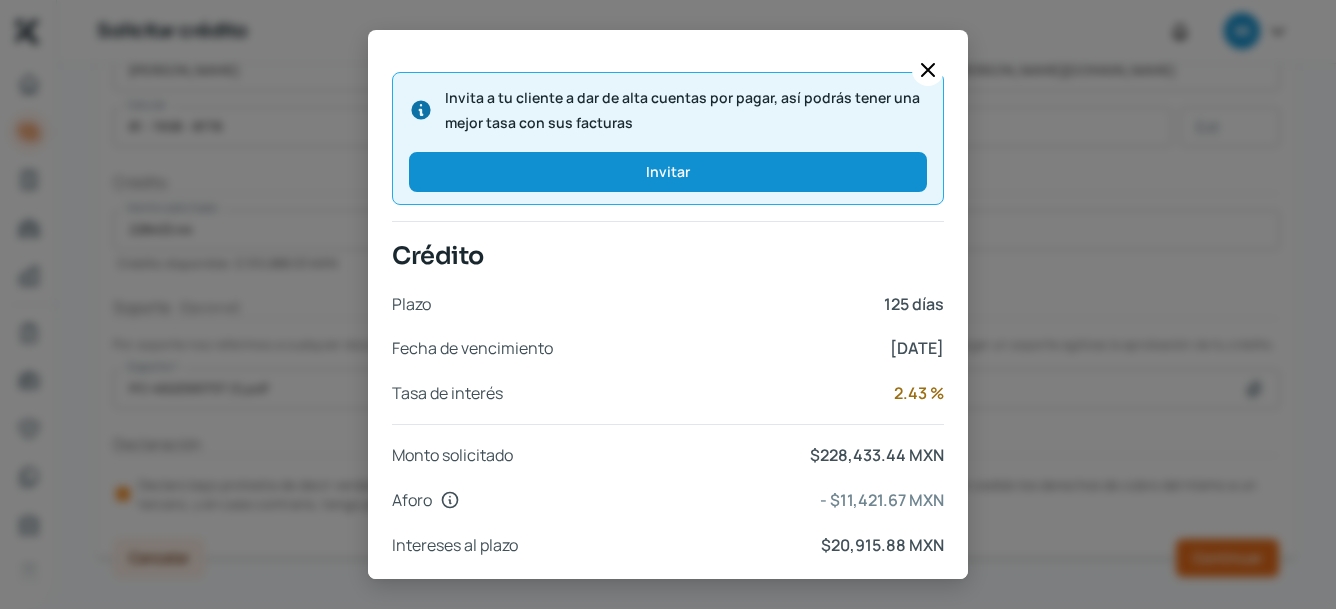 scroll, scrollTop: 930, scrollLeft: 0, axis: vertical 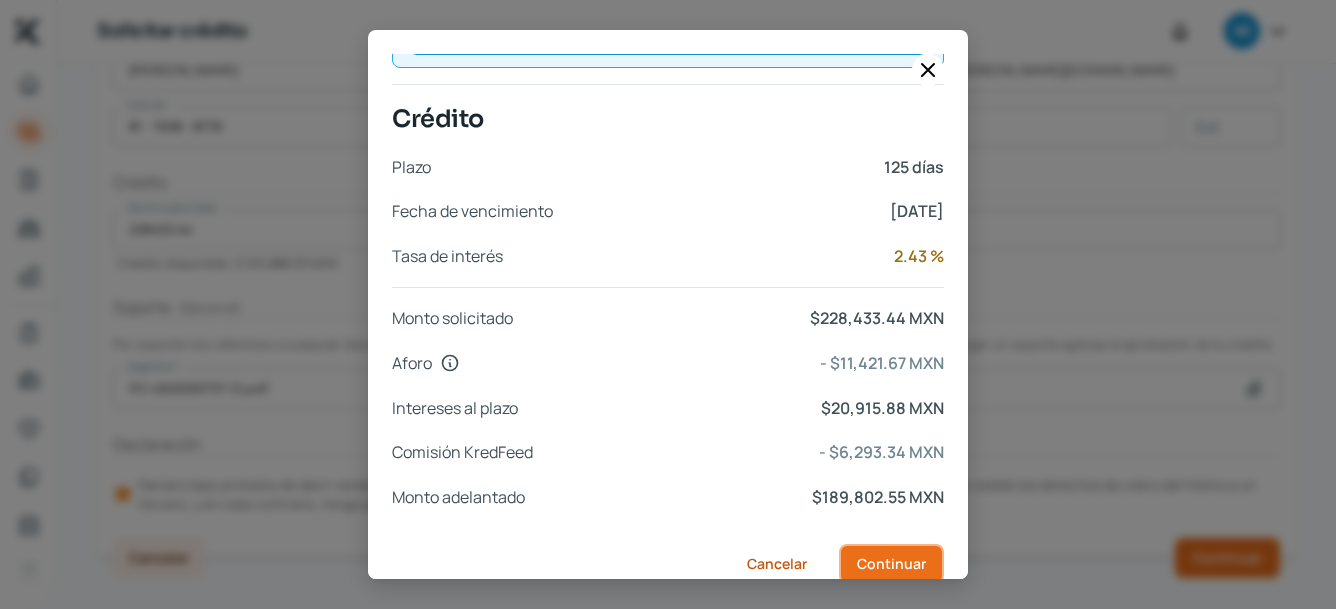click on "Continuar" at bounding box center [891, 564] 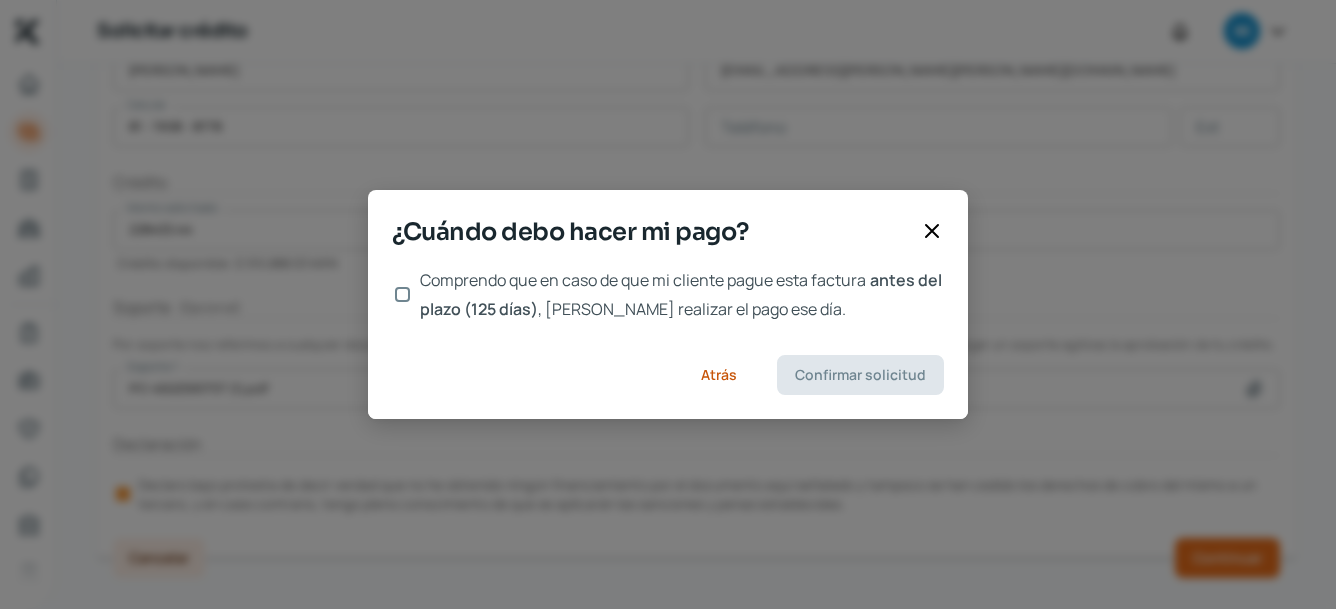 scroll, scrollTop: 0, scrollLeft: 0, axis: both 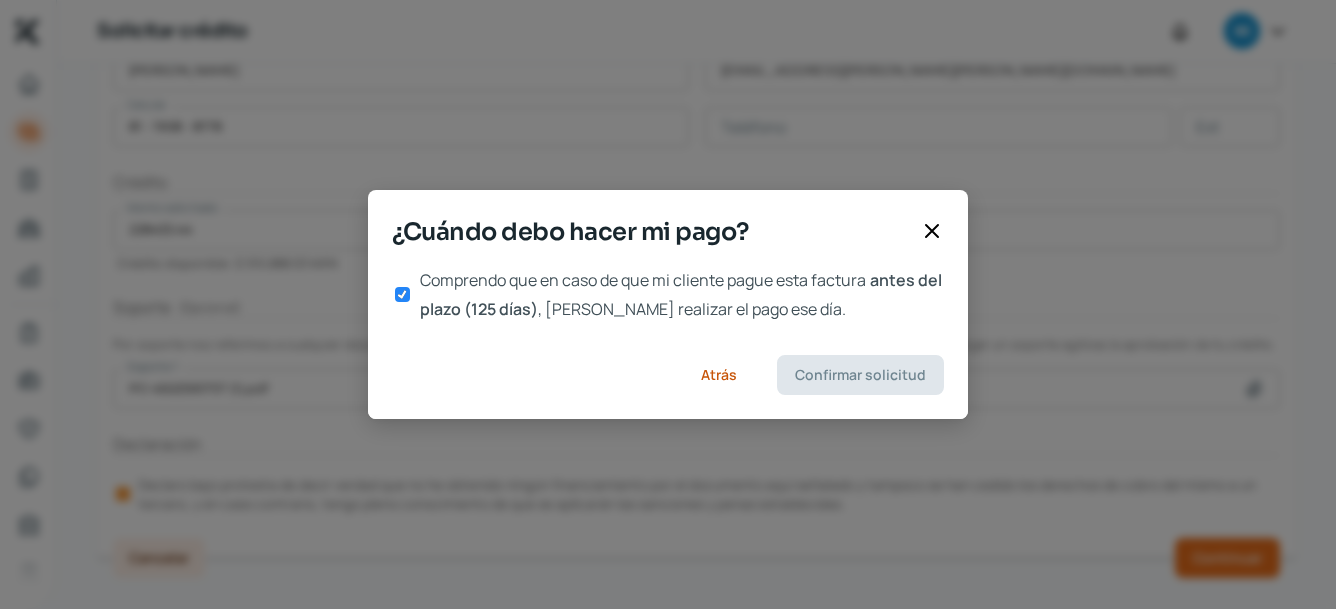 checkbox on "true" 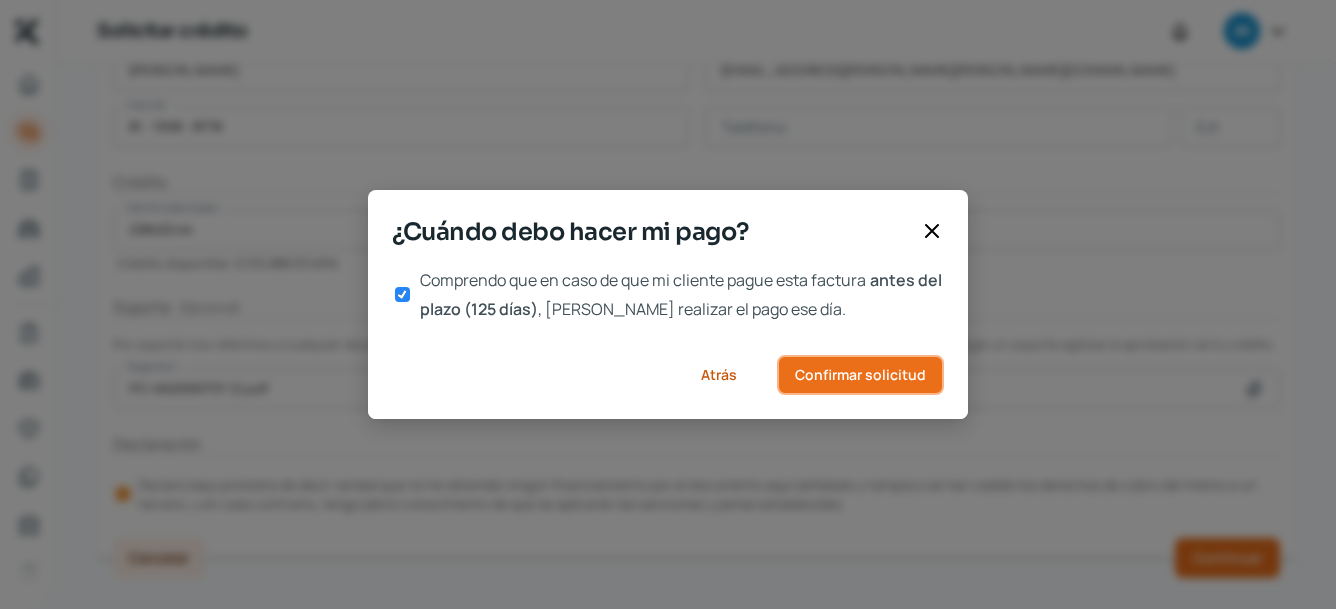 click on "Confirmar solicitud" at bounding box center [860, 375] 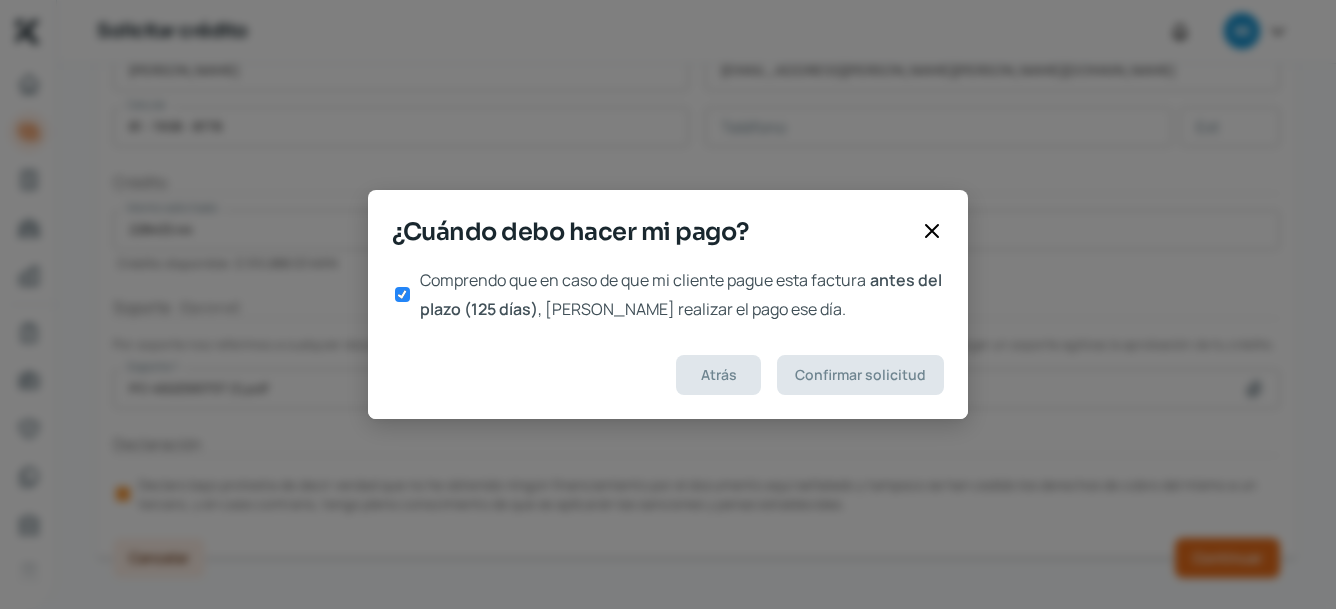scroll, scrollTop: 0, scrollLeft: 0, axis: both 